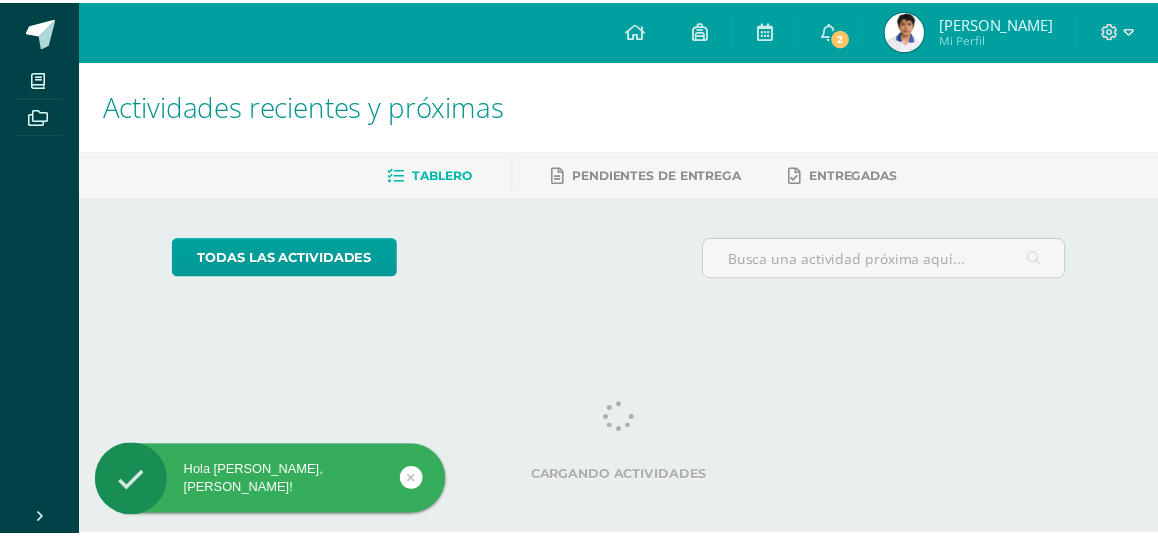 scroll, scrollTop: 0, scrollLeft: 0, axis: both 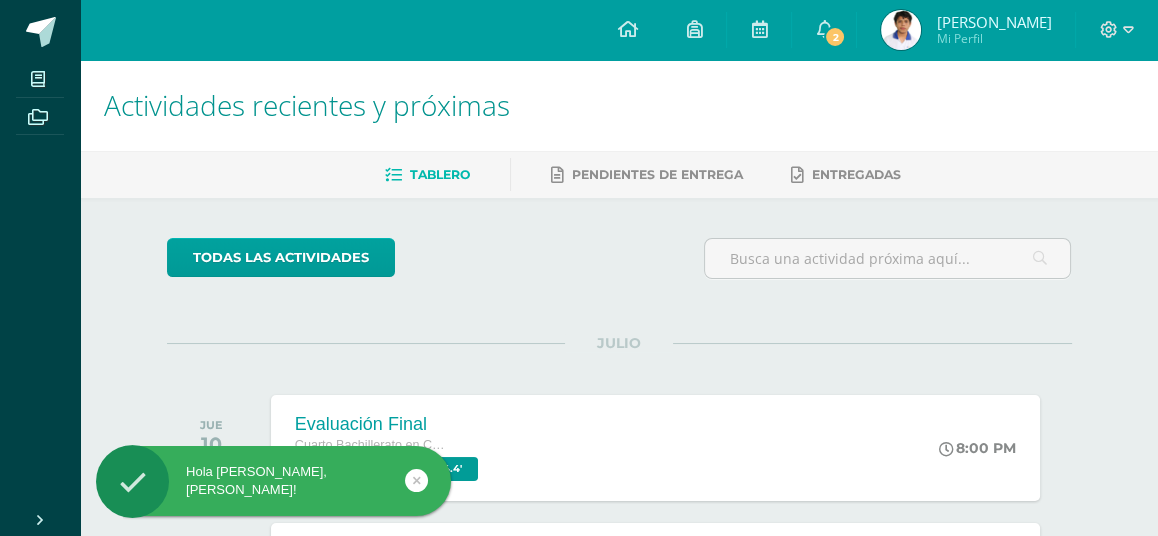click on "todas las Actividades
No tienes actividades
Échale un vistazo a los demás períodos o  sal y disfruta del sol
JULIO
JUE
10
Evaluación Final
Cuarto Bachillerato en Ciencias y Letras
Español Preuniversitario '4.4'
8:00 PM
Evaluación Final" at bounding box center (619, 732) 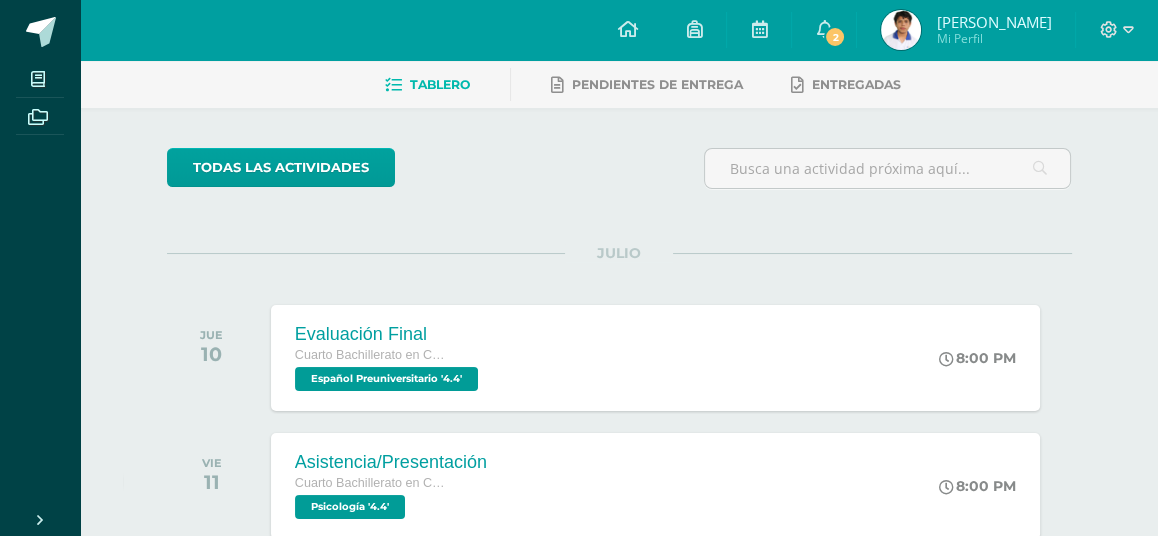 scroll, scrollTop: 96, scrollLeft: 0, axis: vertical 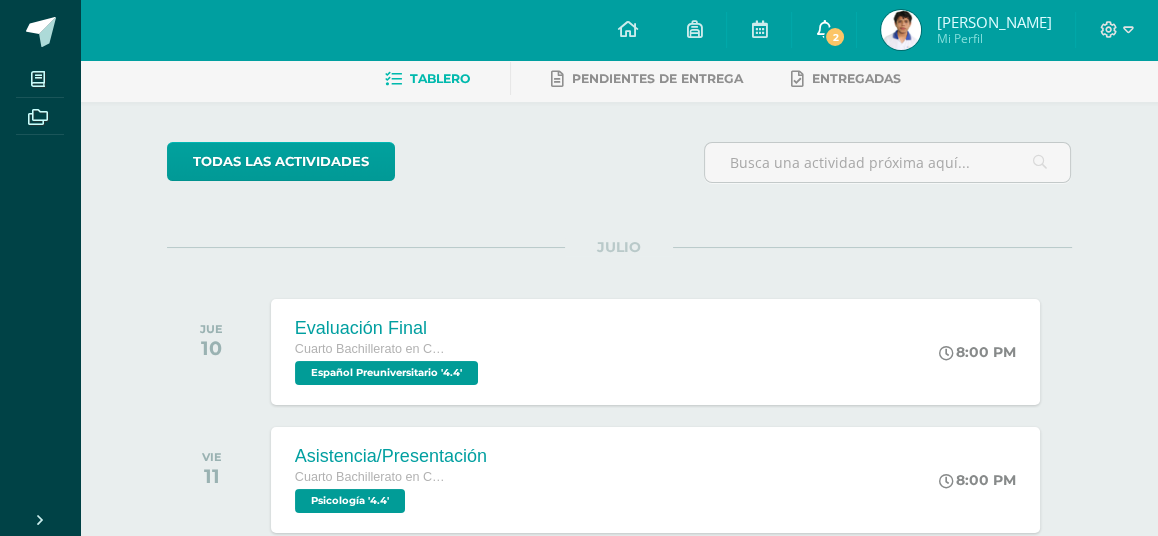 click at bounding box center [824, 29] 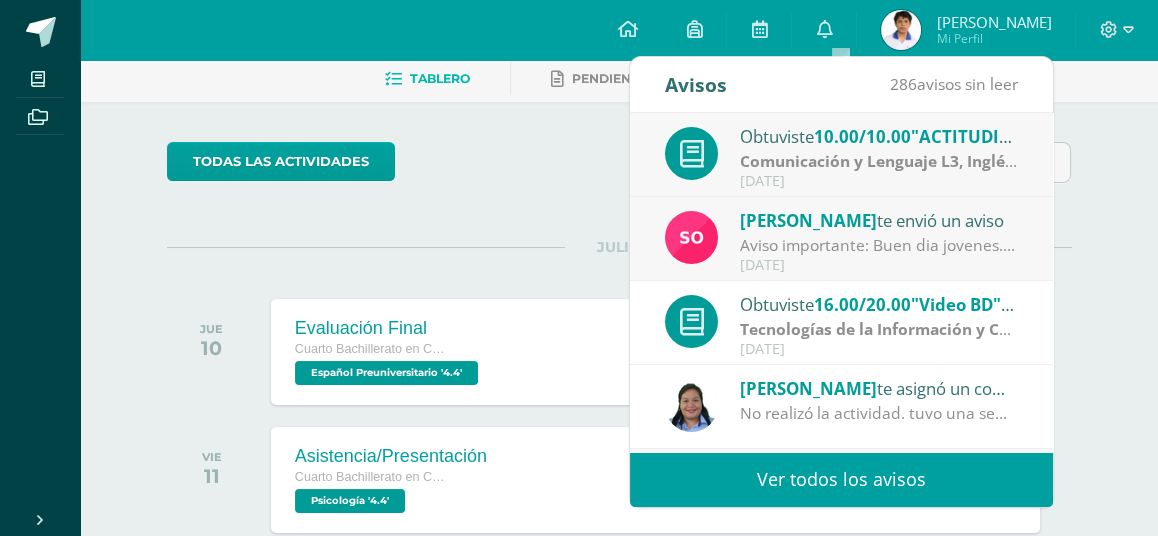 click on "Aviso importante:
Buen dia jovenes. Espero se encuentren bien.
A todos los estudiantes se les notifica pasar [PERSON_NAME] de maestros a recoges sus libros y cuadernos pendiente por favor de: proyectos, ciencias naturales , emprendimiento y sociales..." at bounding box center [879, 245] 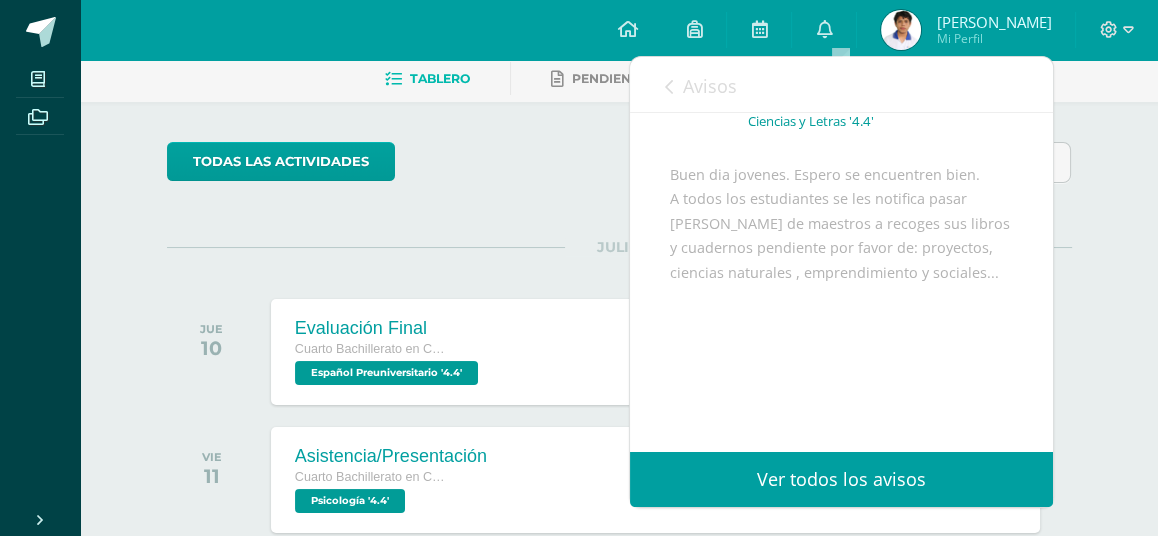 scroll, scrollTop: 201, scrollLeft: 0, axis: vertical 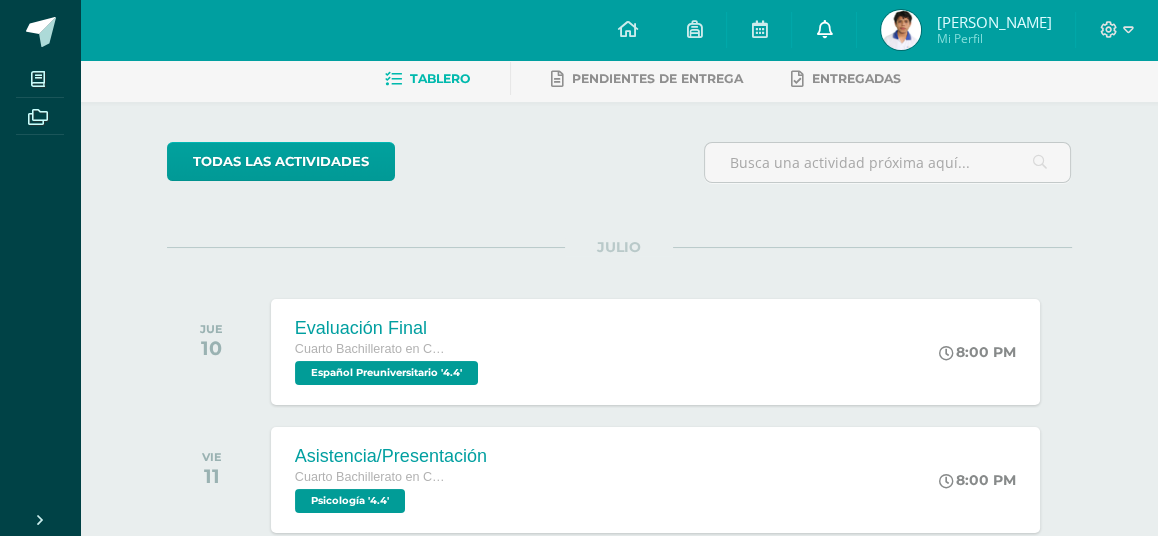 click on "0" at bounding box center [824, 30] 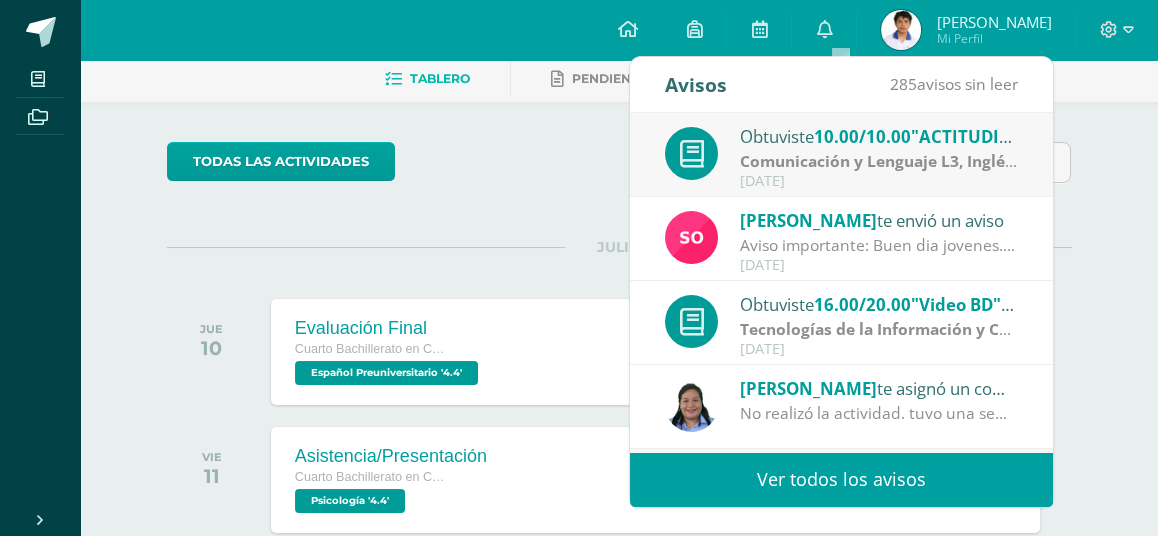 click on "Aviso importante:
Buen dia jovenes. Espero se encuentren bien.
A todos los estudiantes se les notifica pasar [PERSON_NAME] de maestros a recoges sus libros y cuadernos pendiente por favor de: proyectos, ciencias naturales , emprendimiento y sociales..." at bounding box center [879, 245] 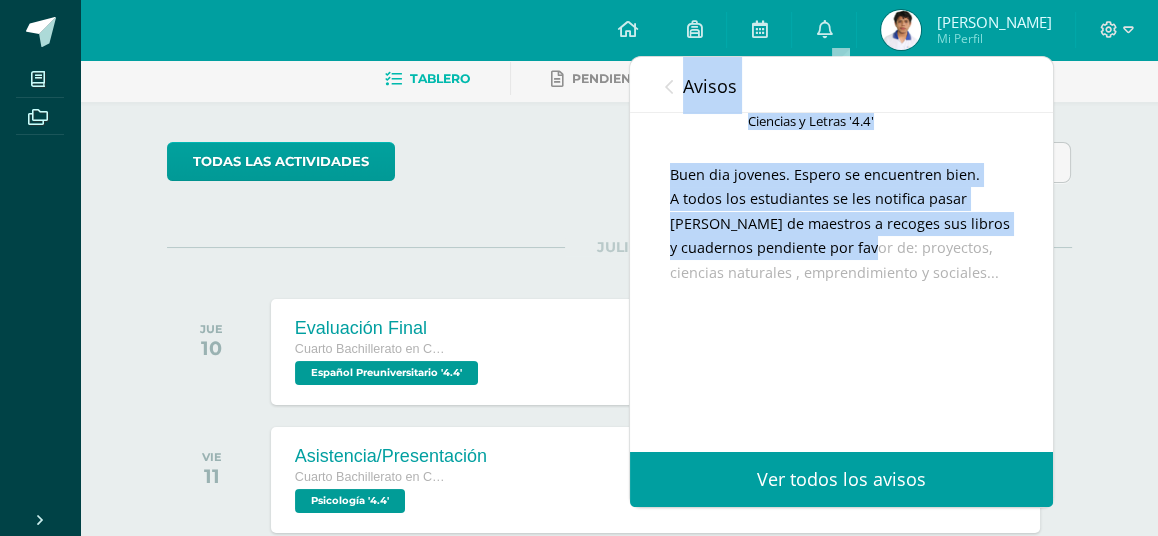 drag, startPoint x: 903, startPoint y: 226, endPoint x: 1171, endPoint y: 441, distance: 343.58258 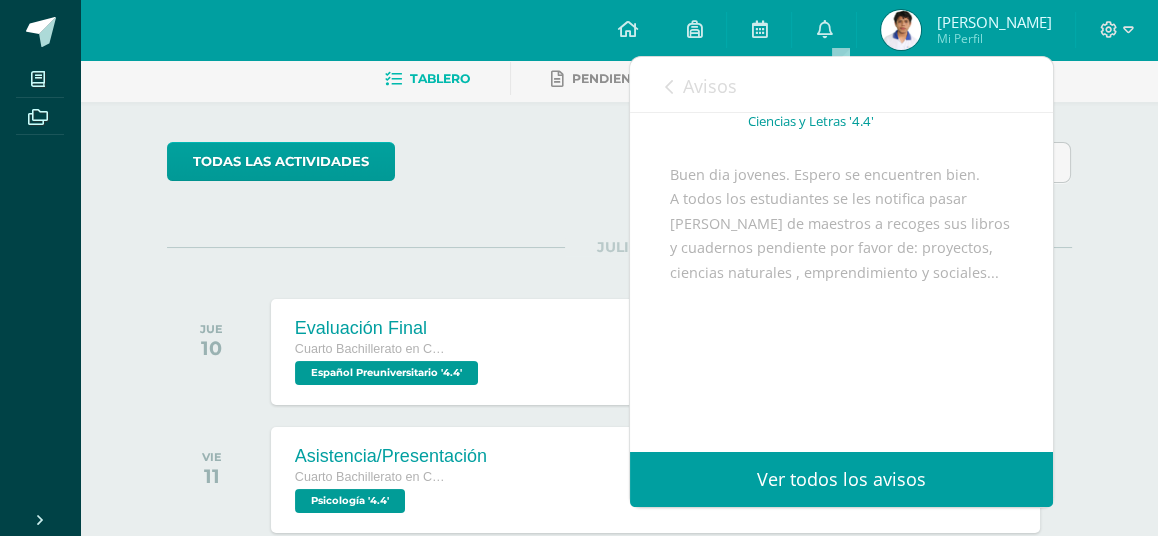 click on "Buen dia jovenes. Espero se encuentren bien. A todos los estudiantes se les notifica pasar a sala de maestros a recoges sus libros y cuadernos pendiente por favor de: proyectos, ciencias naturales , emprendimiento y sociales..." at bounding box center (841, 297) 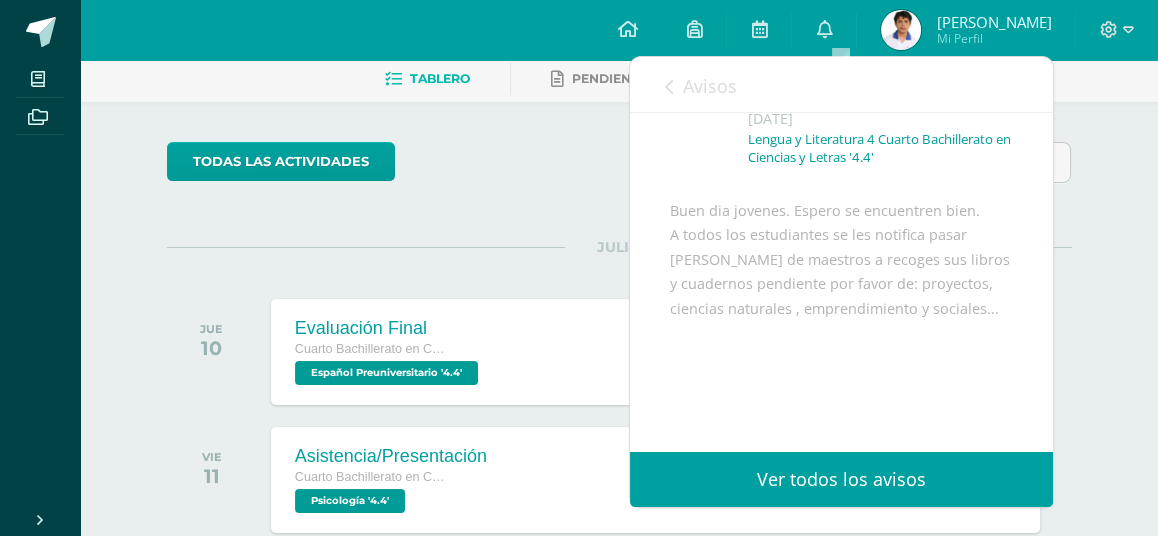 click on "Avisos" at bounding box center [701, 85] 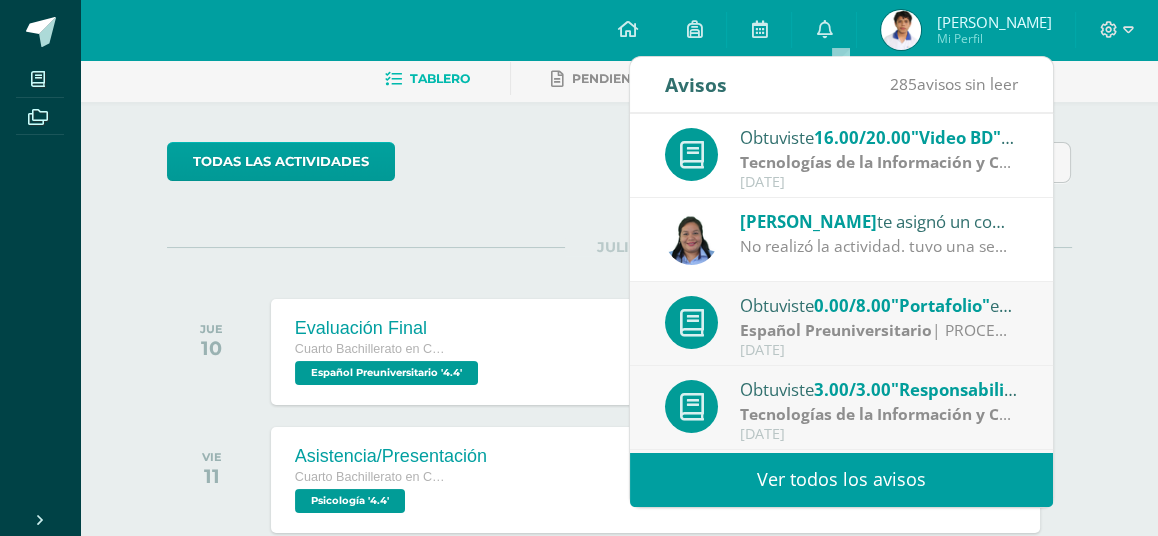 scroll, scrollTop: 210, scrollLeft: 0, axis: vertical 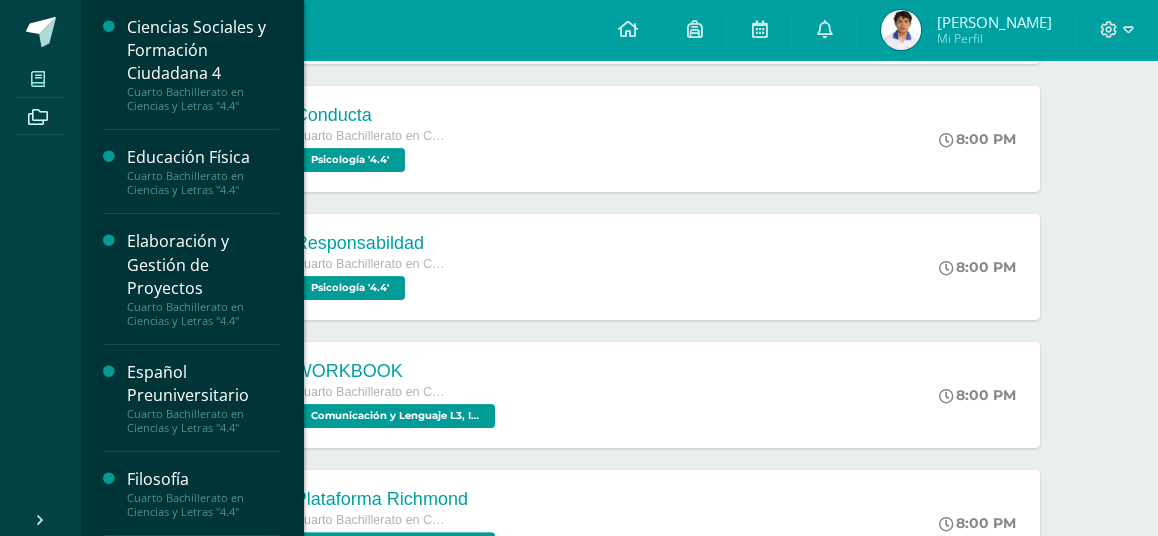click at bounding box center [38, 78] 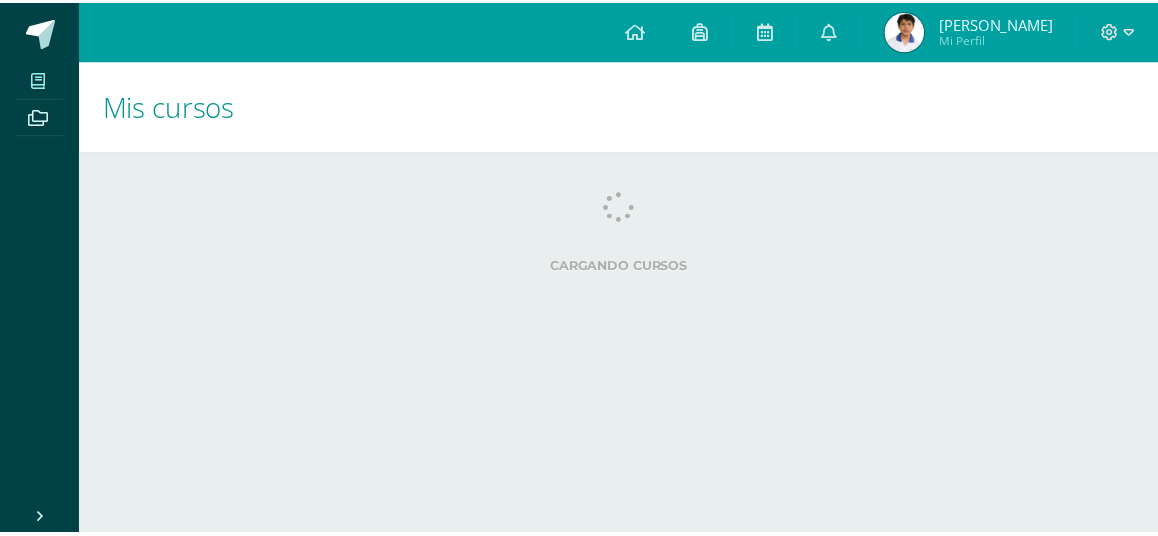 scroll, scrollTop: 0, scrollLeft: 0, axis: both 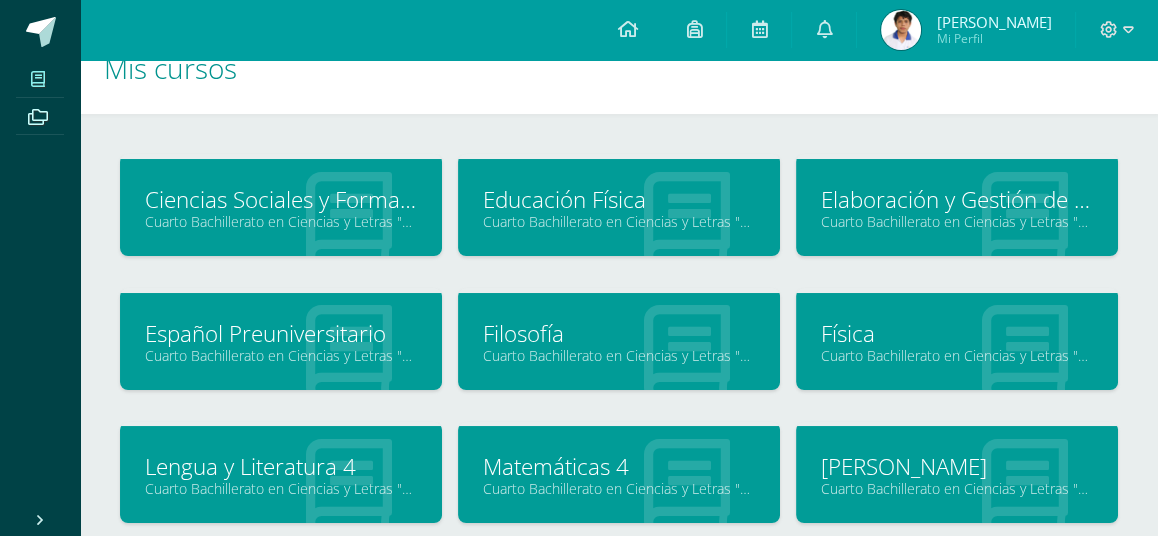 click on "Cuarto Bachillerato en Ciencias y Letras "4.4"" at bounding box center [957, 221] 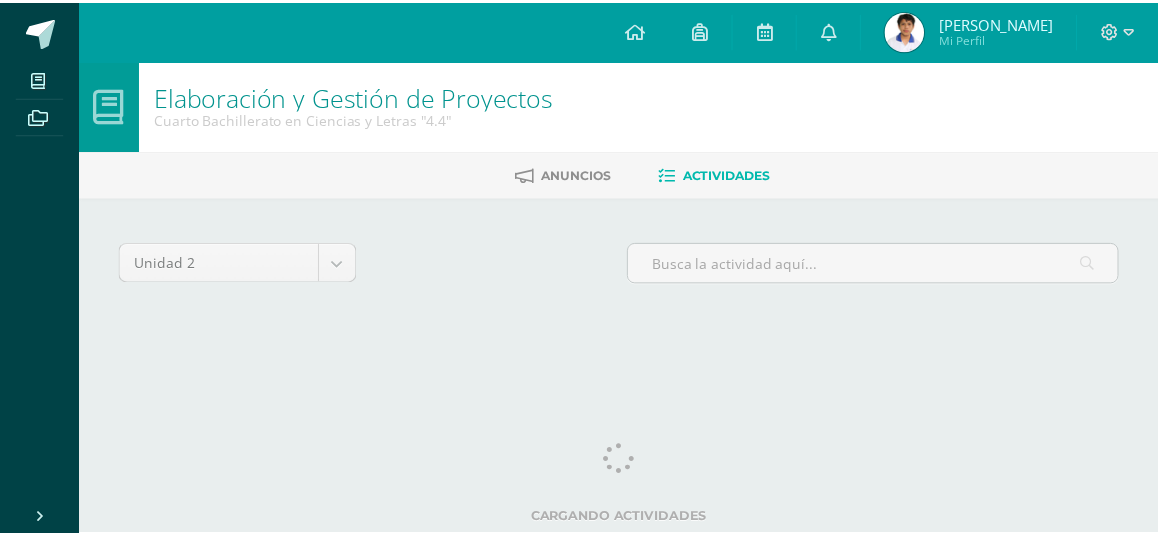 scroll, scrollTop: 0, scrollLeft: 0, axis: both 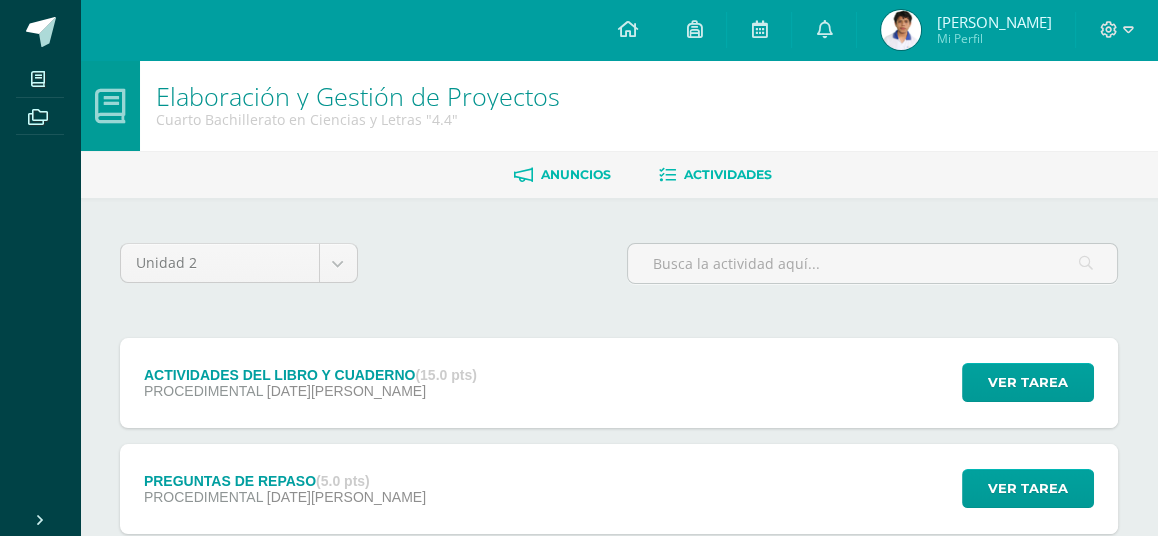 click on "Anuncios" at bounding box center [562, 175] 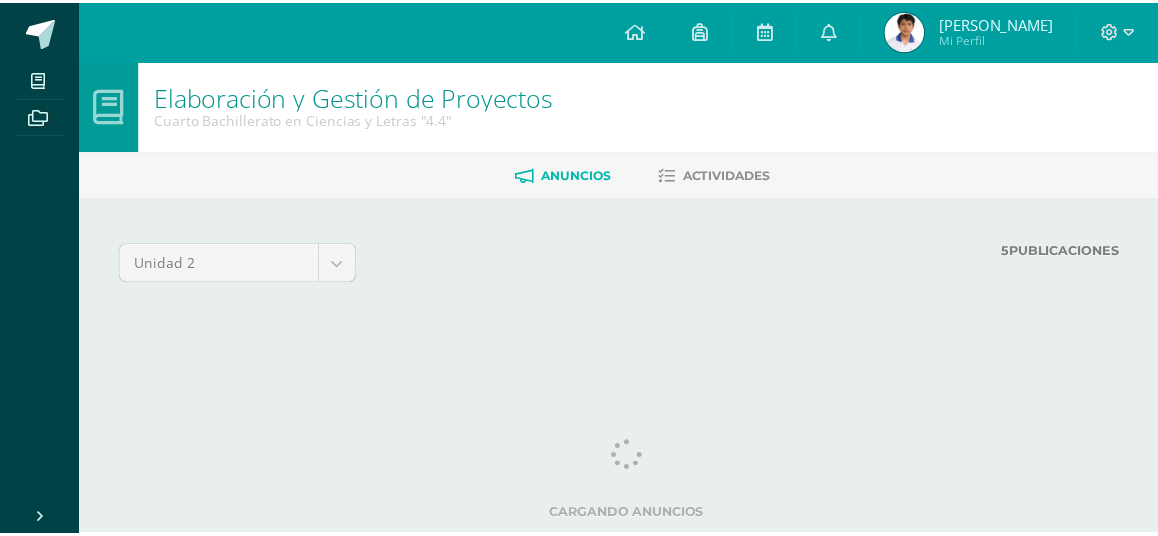 scroll, scrollTop: 0, scrollLeft: 0, axis: both 